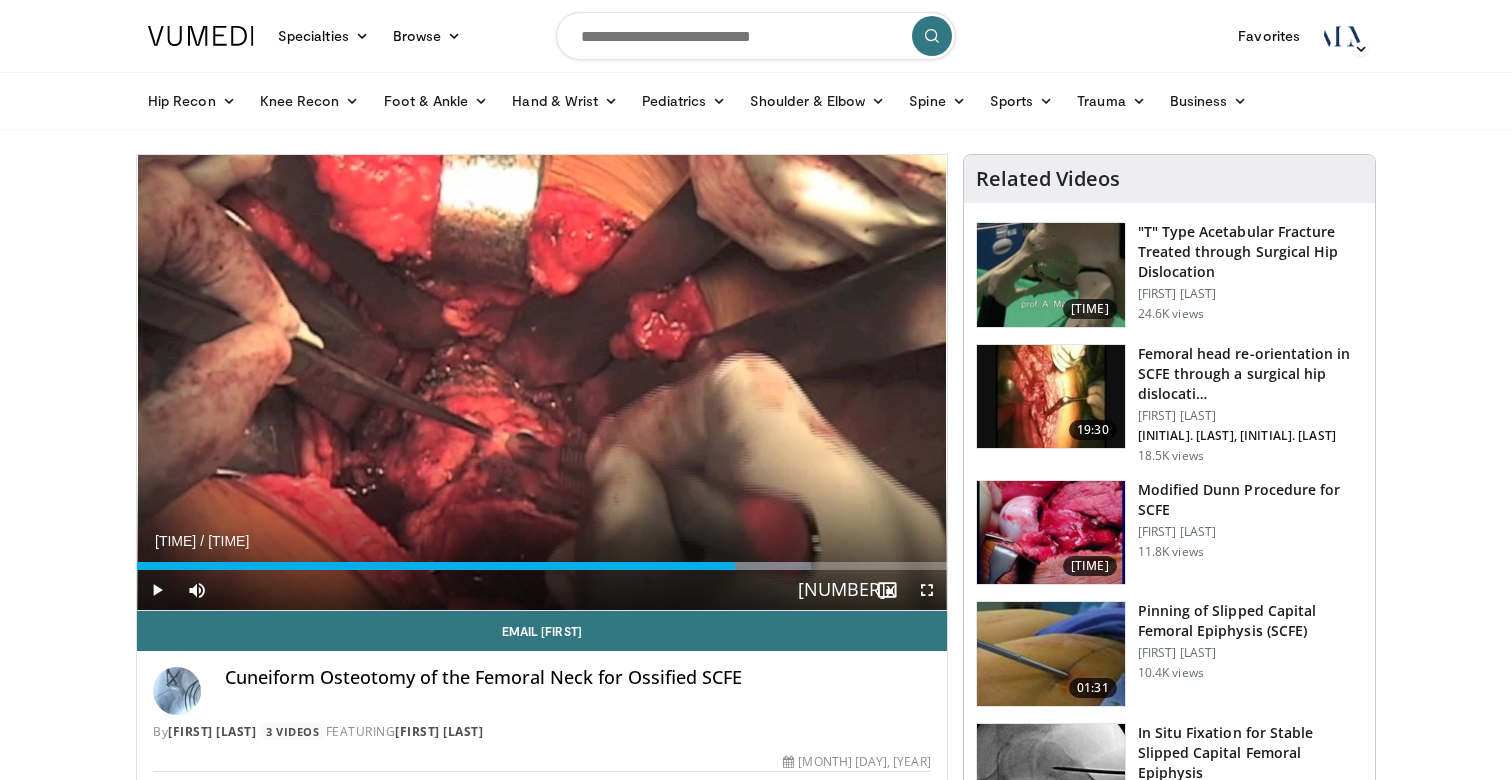 scroll, scrollTop: 0, scrollLeft: 0, axis: both 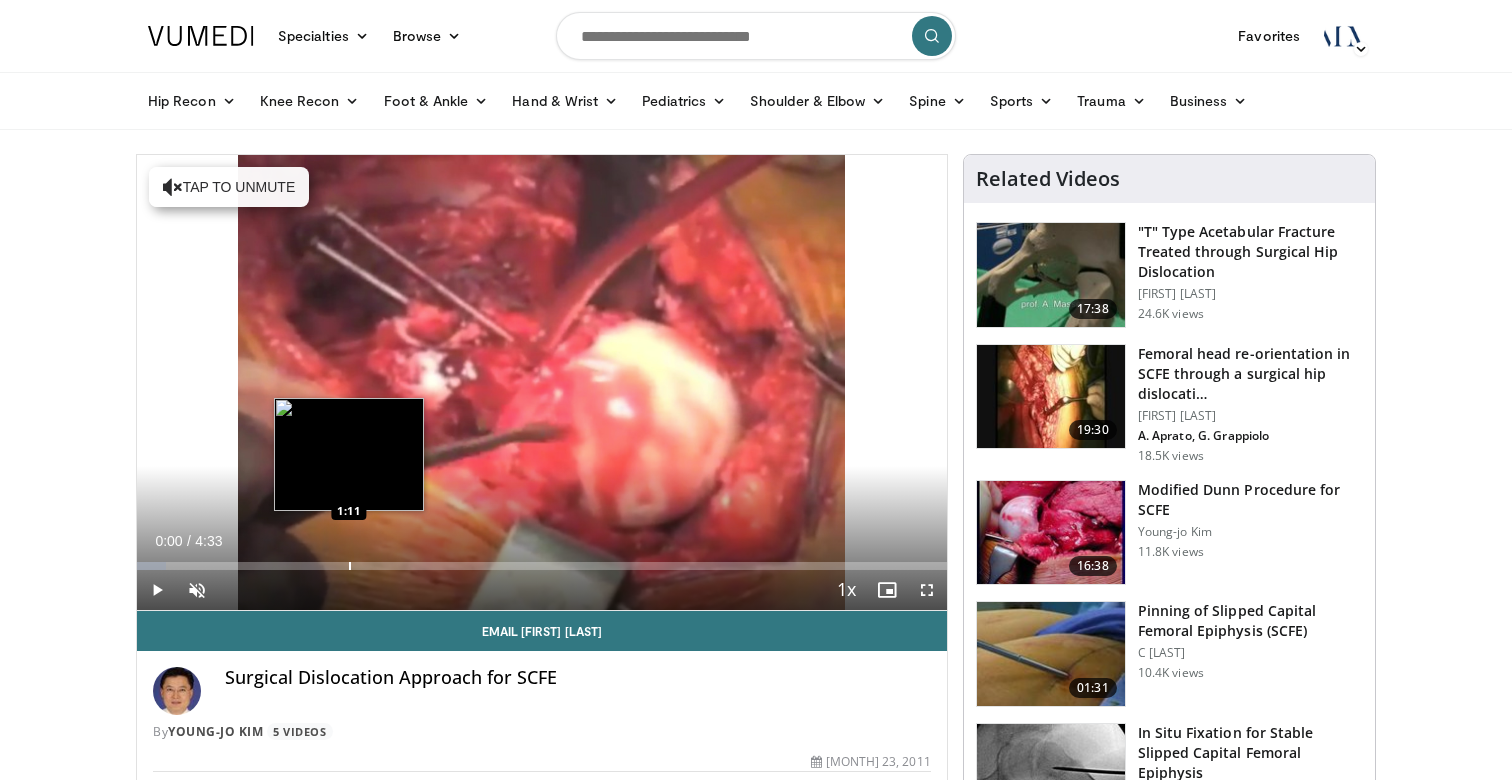 click on "Loaded :  3.57% 0:00 1:11" at bounding box center [542, 560] 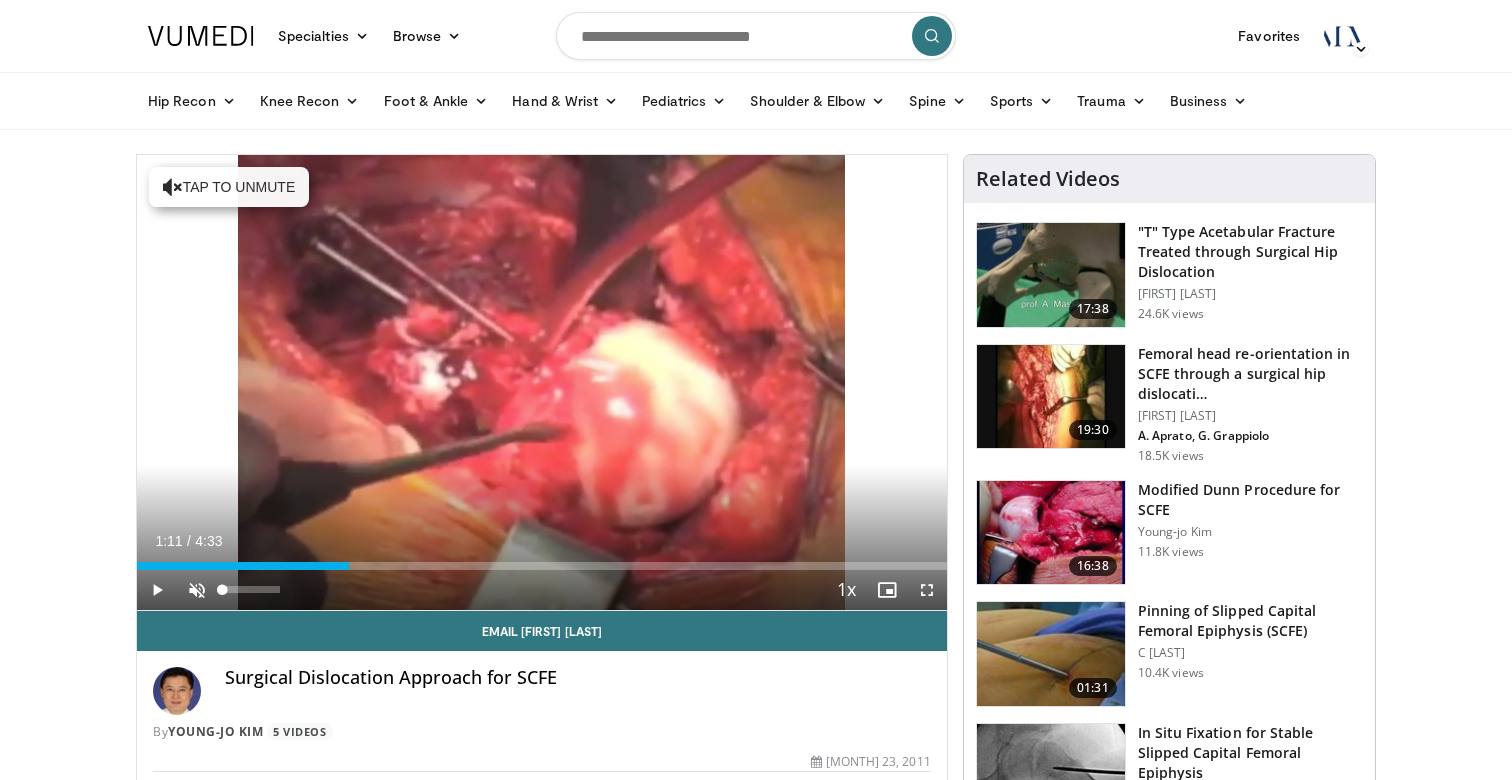 click at bounding box center (197, 590) 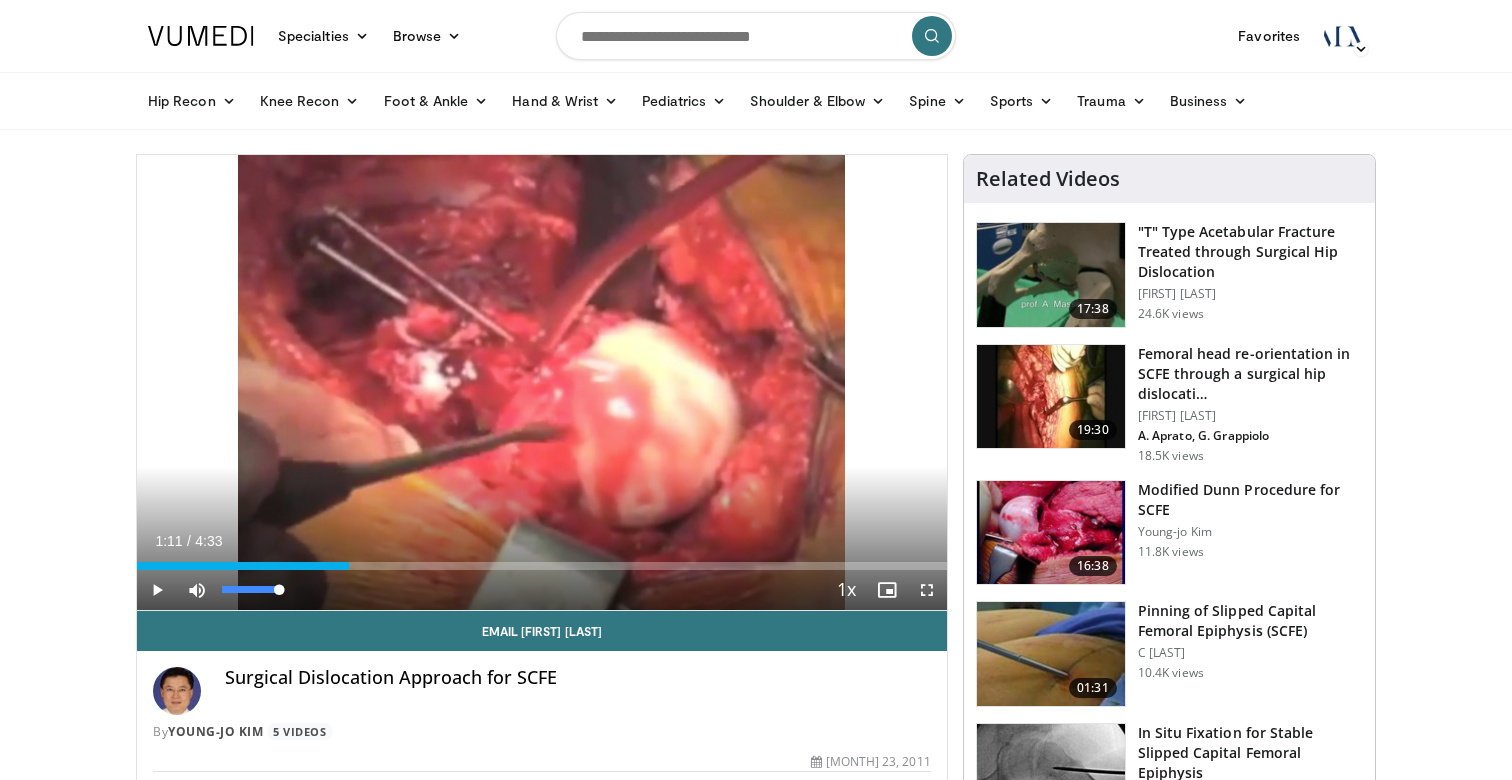click at bounding box center (197, 590) 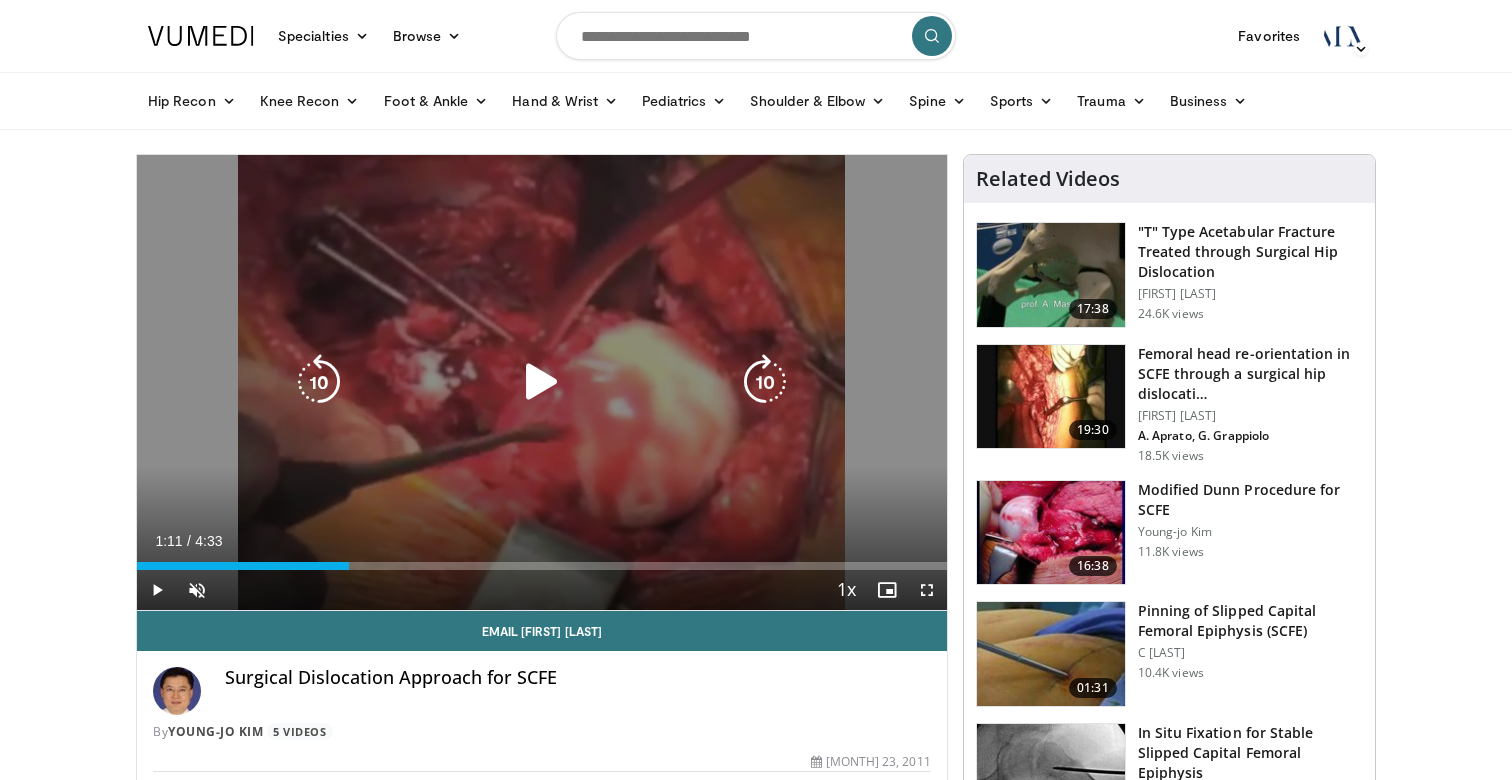 click at bounding box center (542, 382) 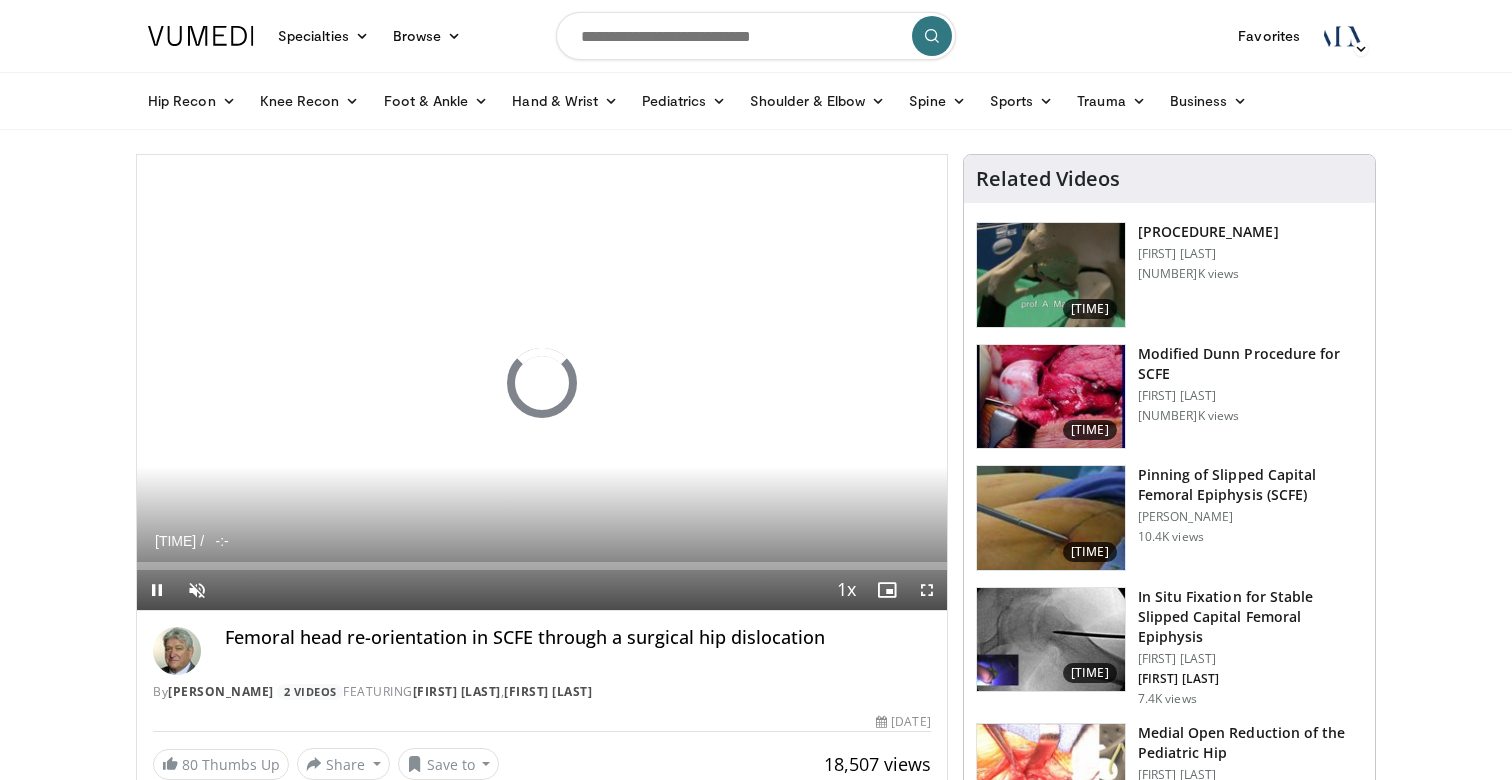 scroll, scrollTop: 0, scrollLeft: 0, axis: both 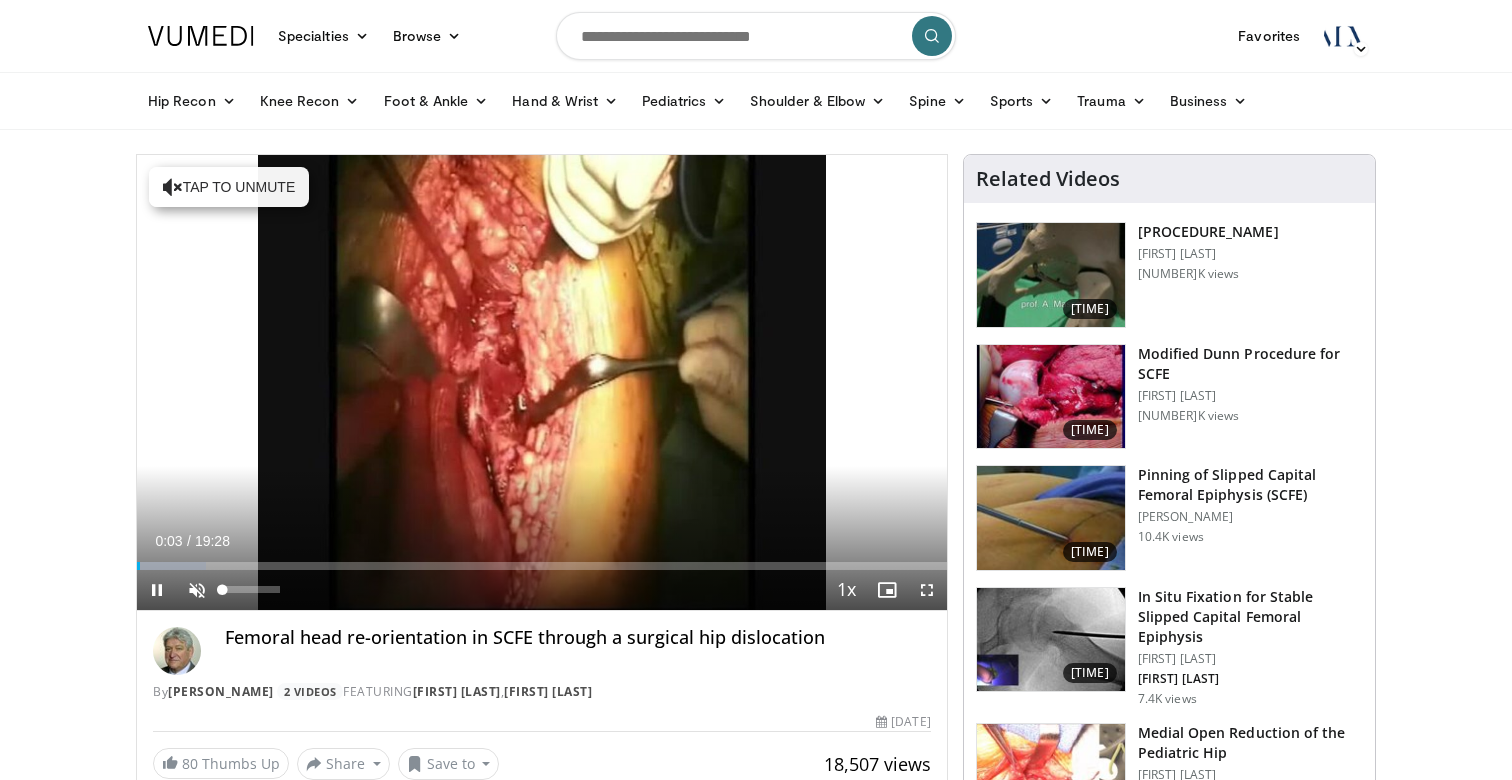 click at bounding box center [197, 590] 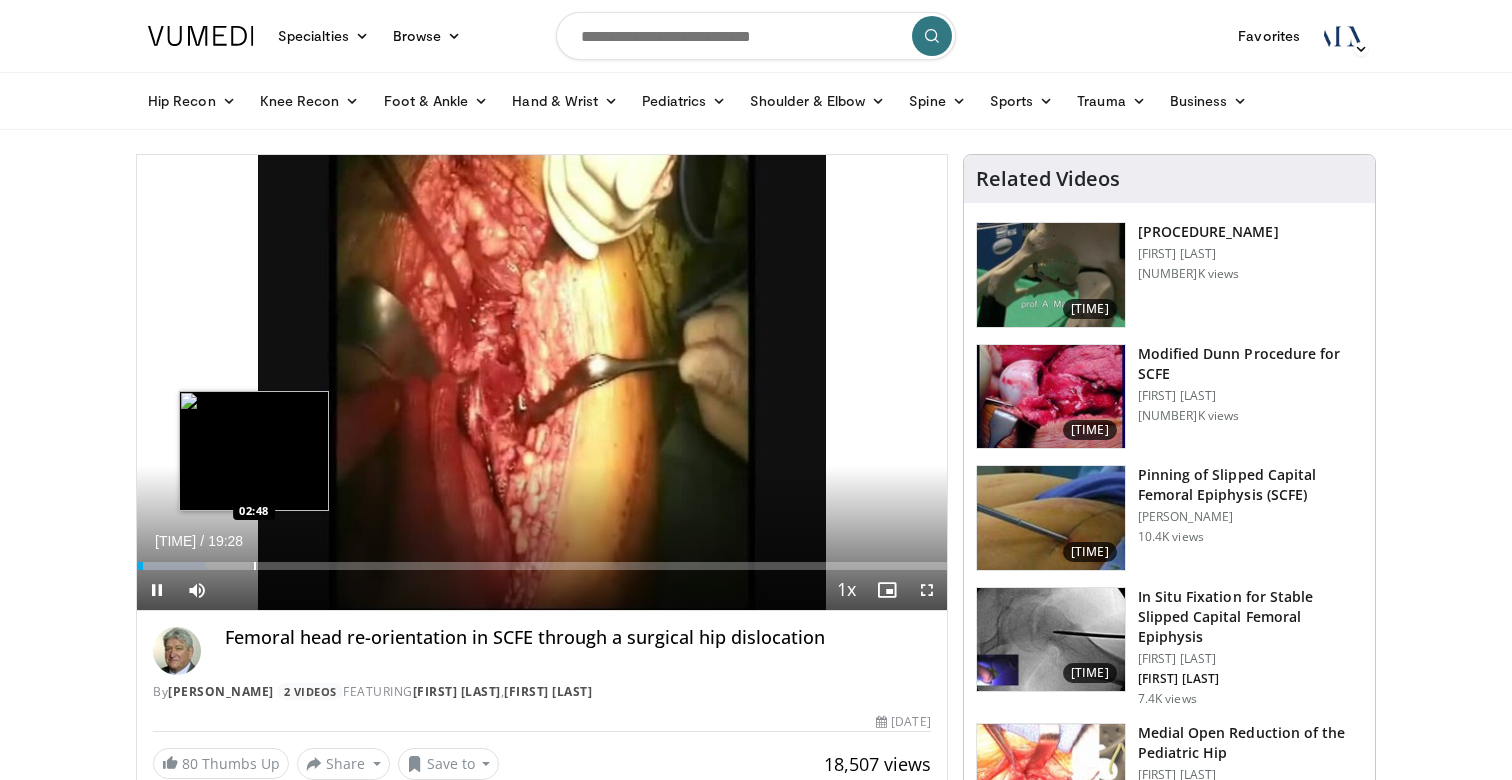 click at bounding box center [255, 566] 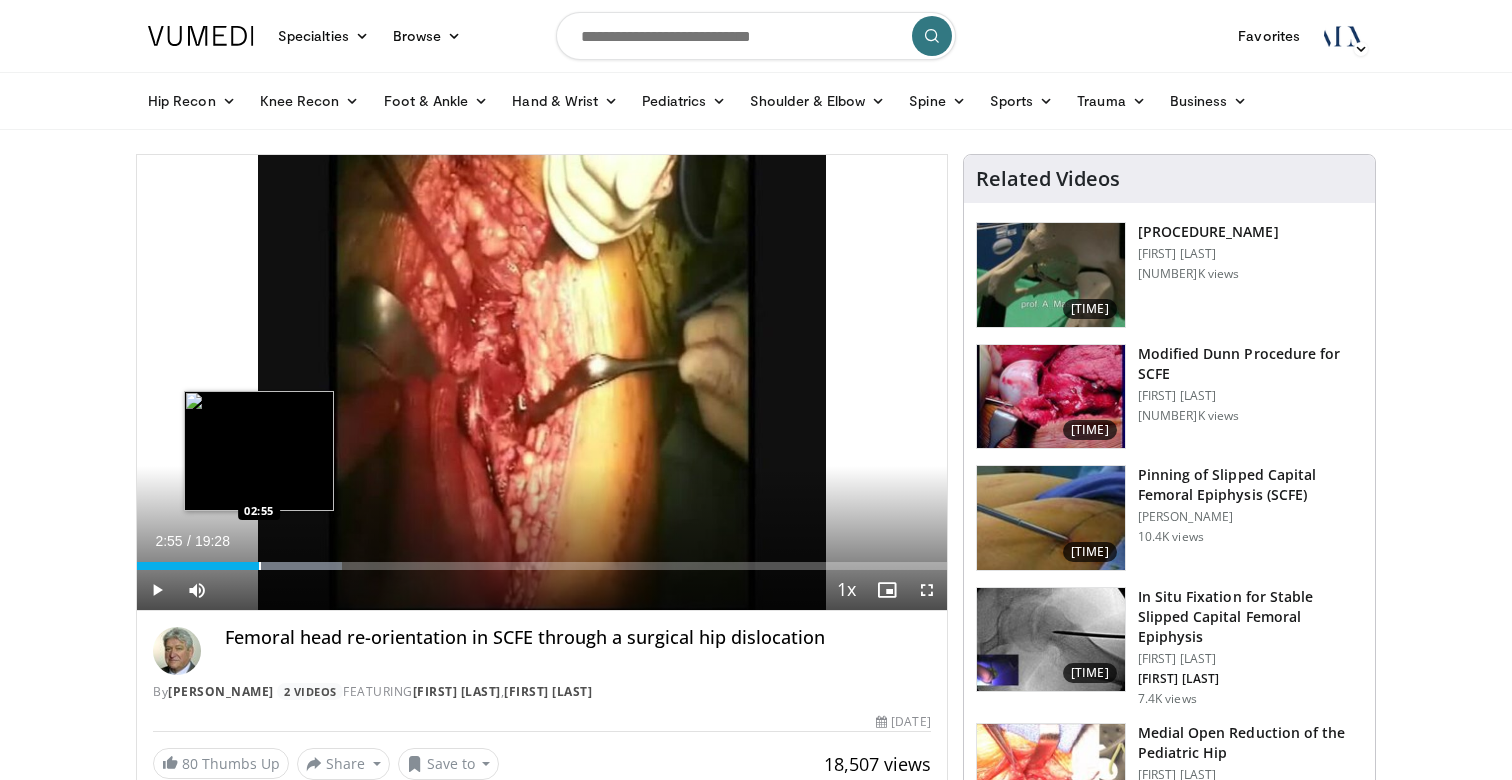 click on "Loaded : [PERCENTAGE]% [TIME] [TIME]" at bounding box center [542, 566] 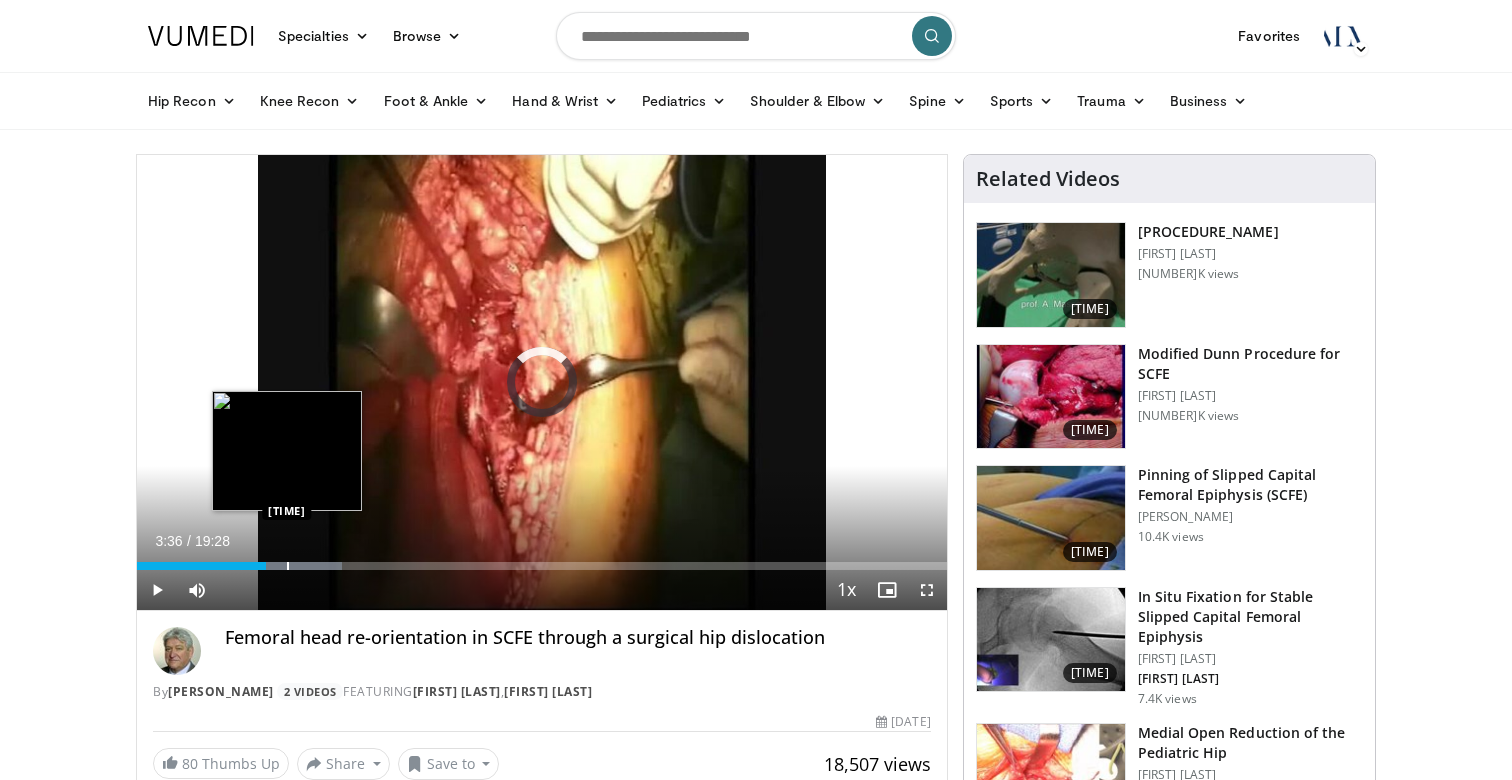 click at bounding box center (288, 566) 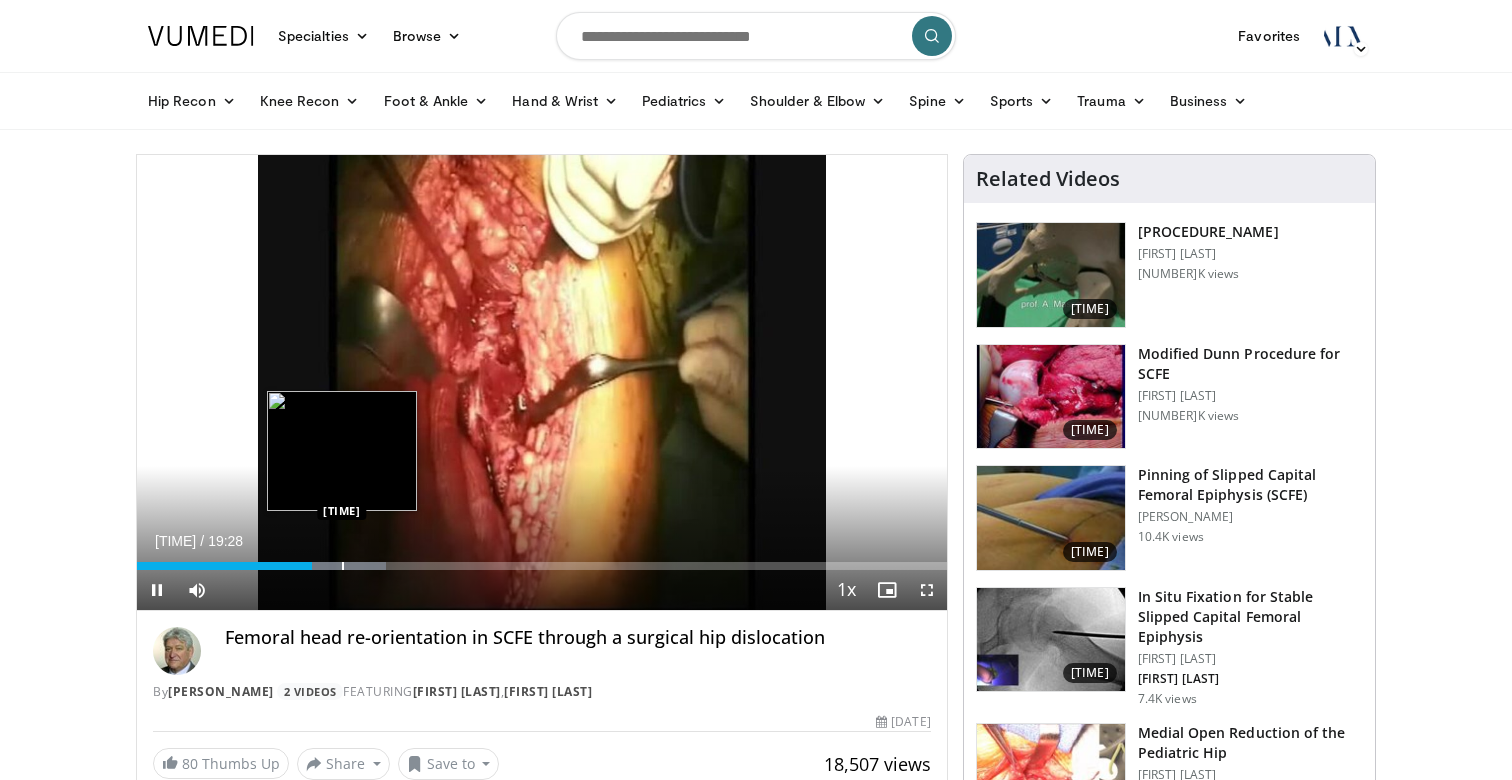 click at bounding box center (343, 566) 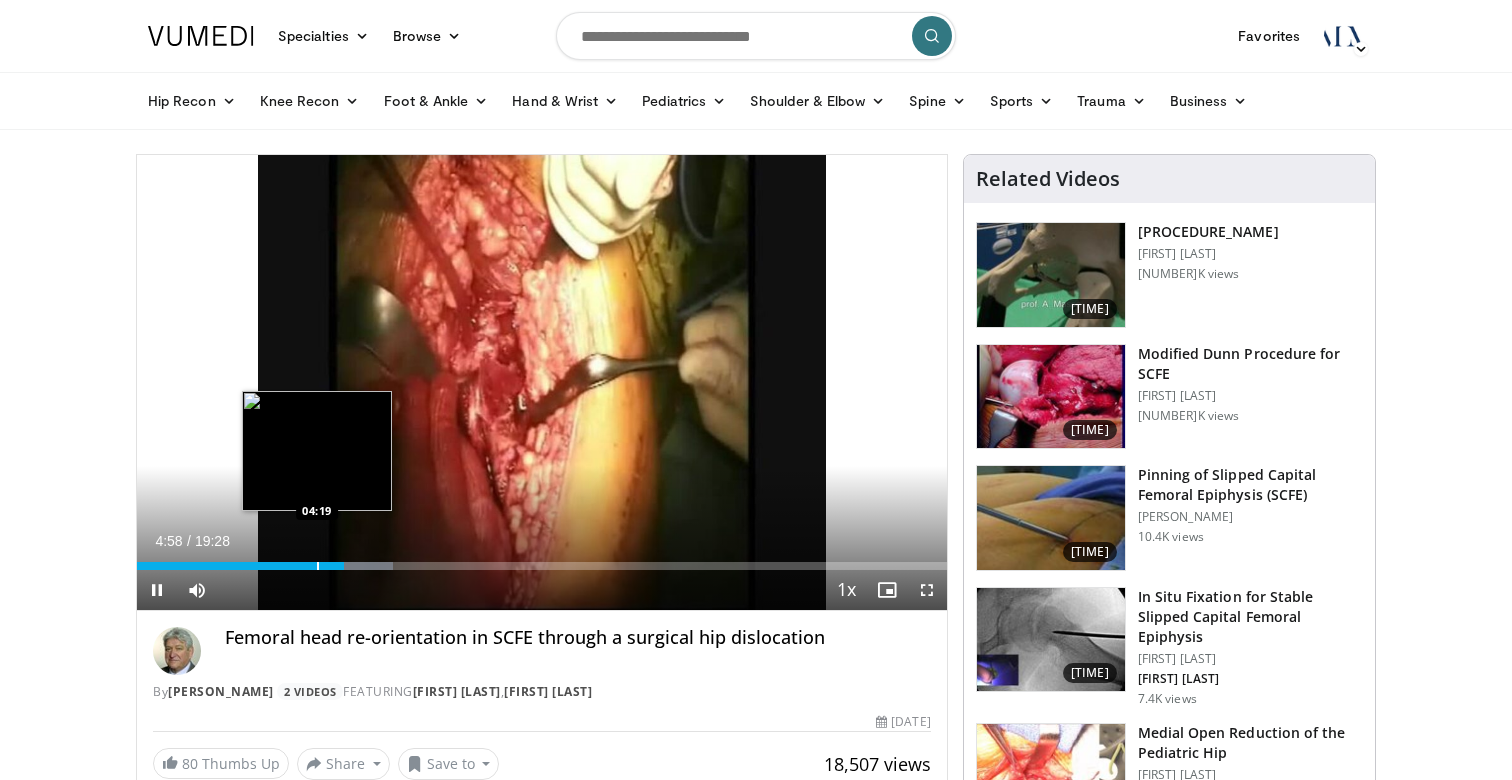 click on "04:58" at bounding box center [240, 566] 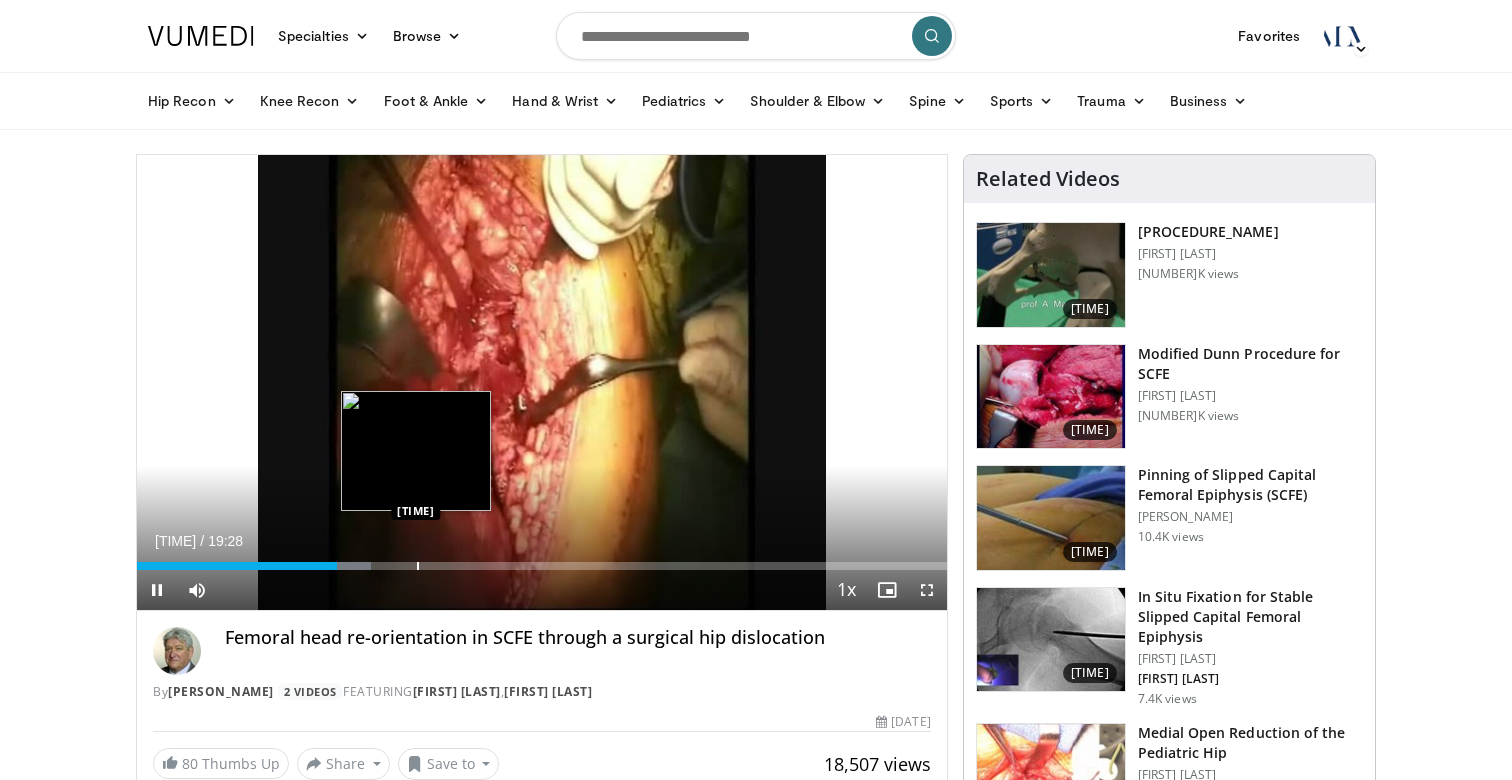 click on "Loaded : [PERCENTAGE] [TIME] [TIME]" at bounding box center (542, 560) 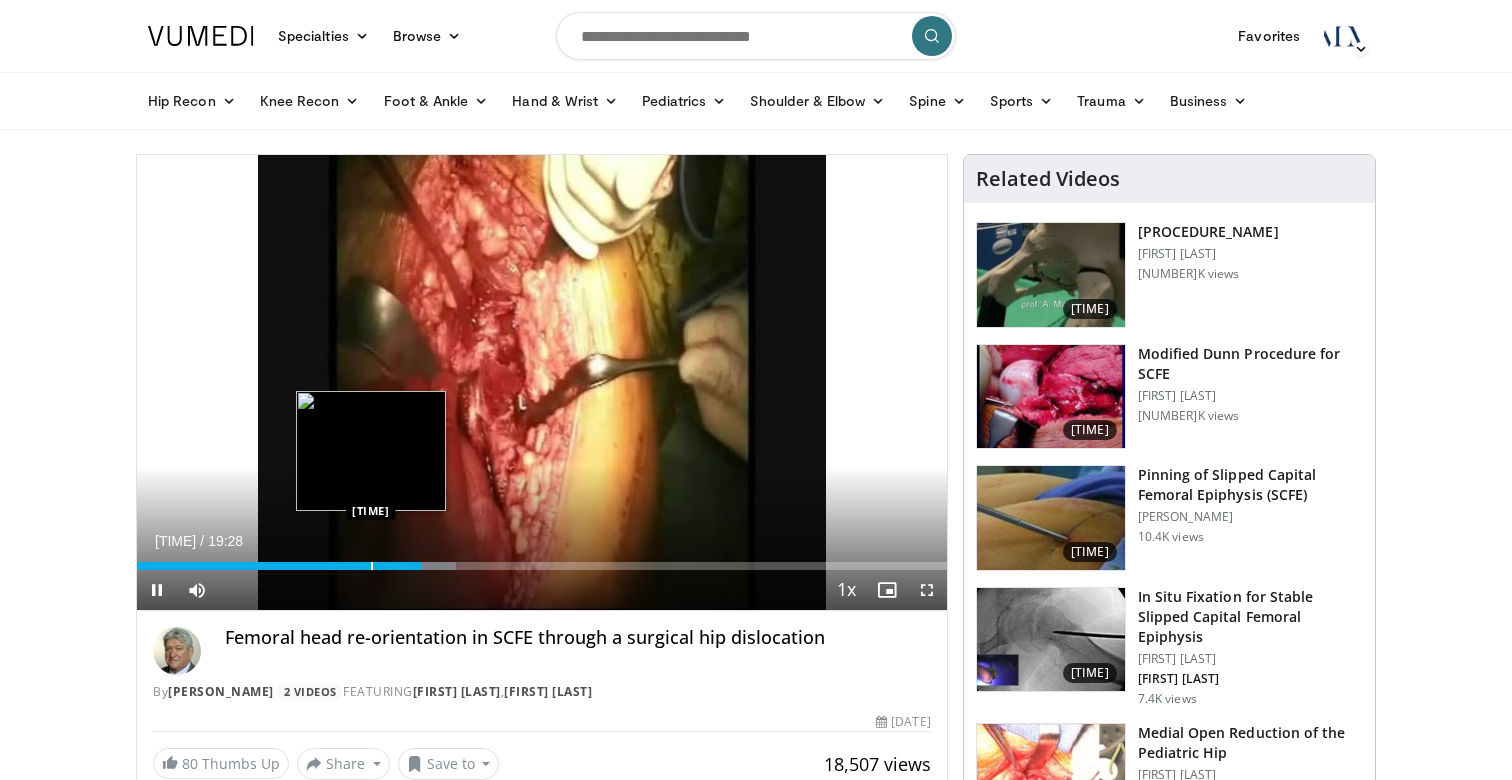 click at bounding box center (372, 566) 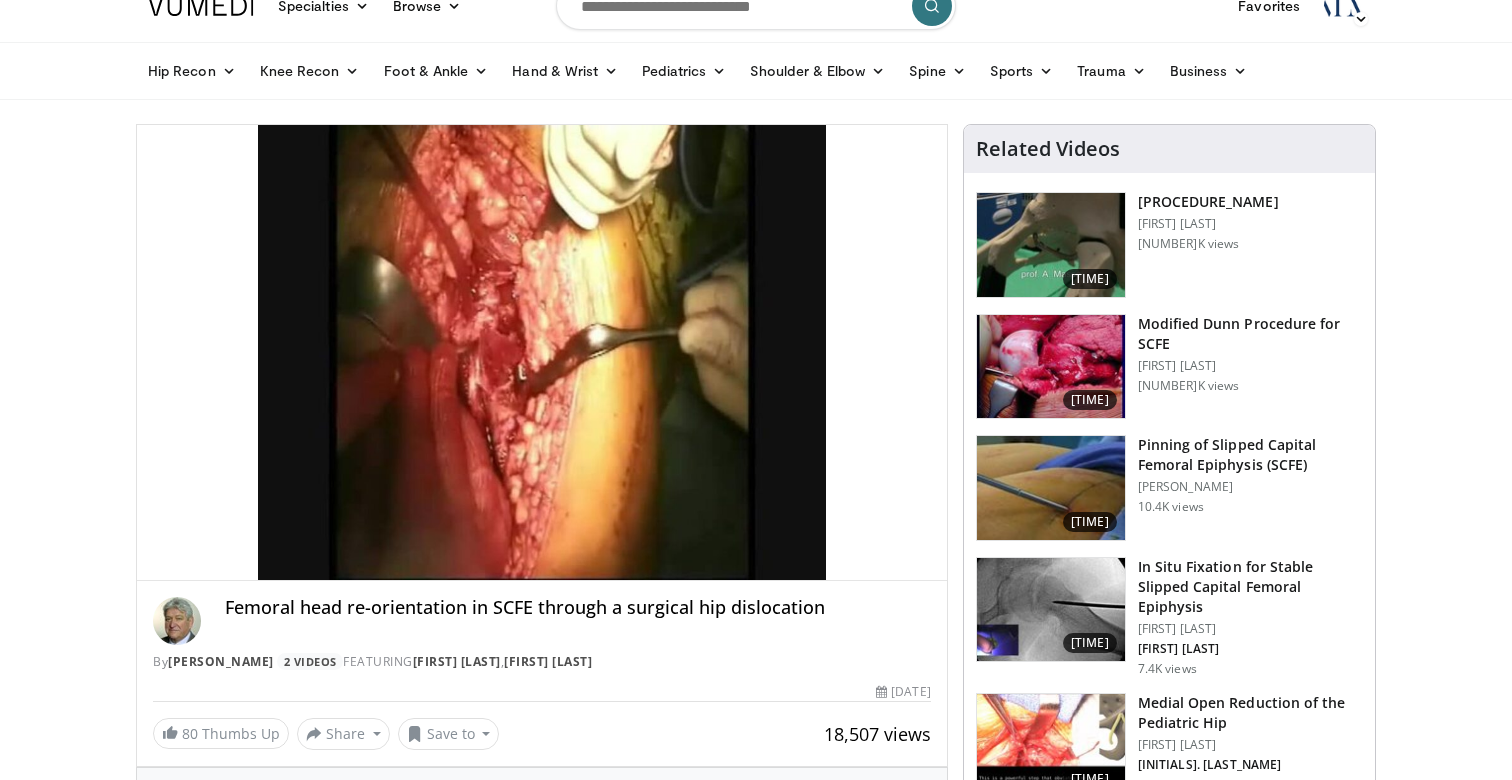 scroll, scrollTop: 15, scrollLeft: 0, axis: vertical 